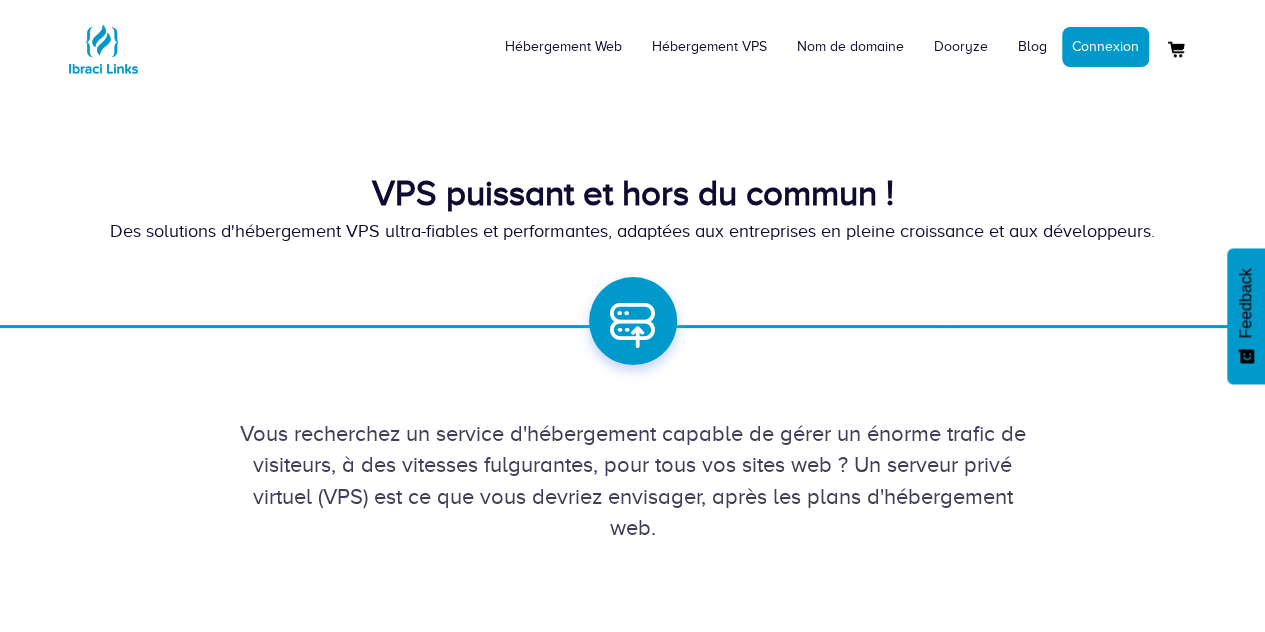 scroll, scrollTop: 0, scrollLeft: 0, axis: both 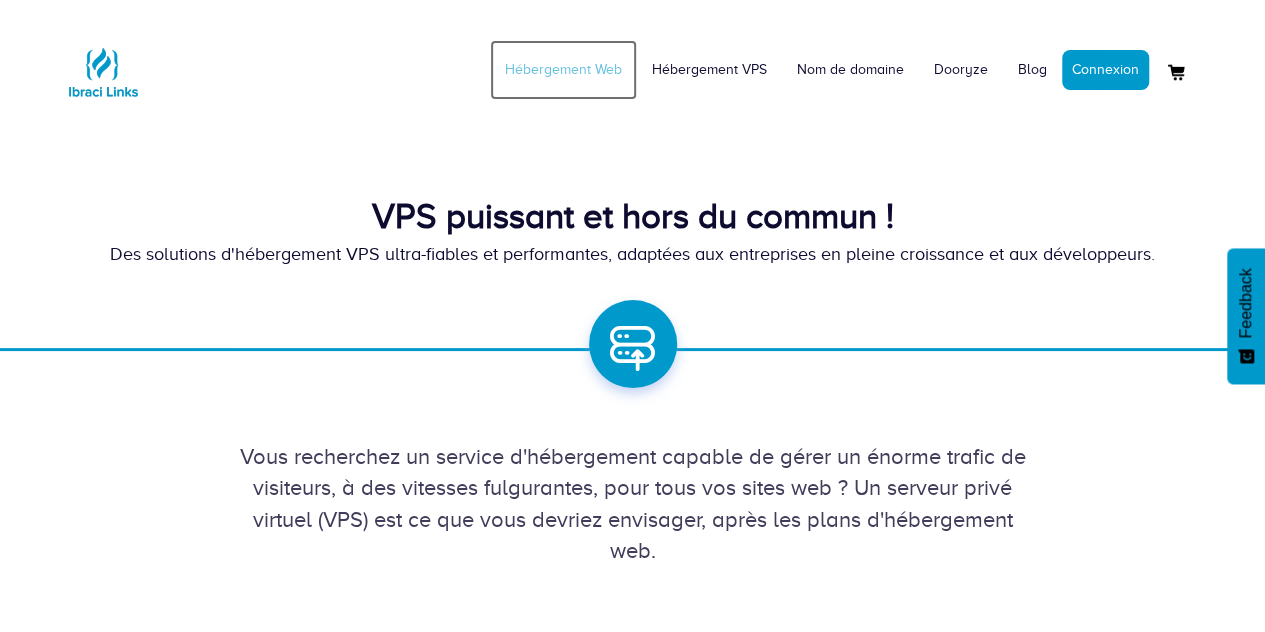 click on "Hébergement Web" at bounding box center [563, 70] 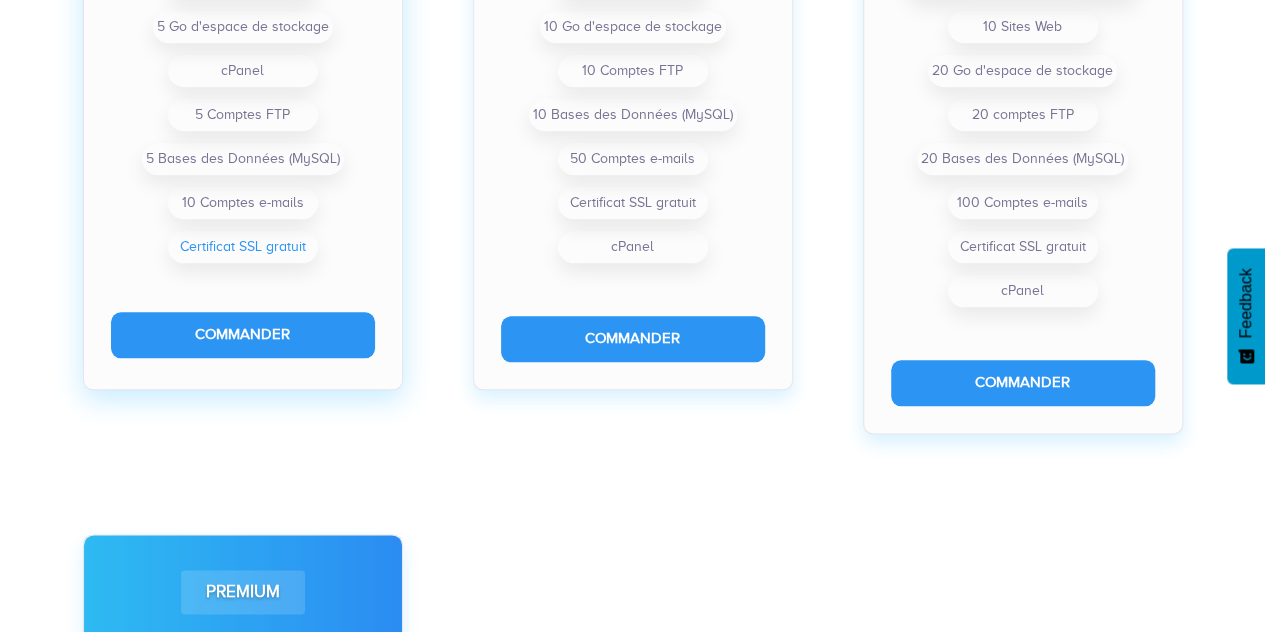 scroll, scrollTop: 1010, scrollLeft: 0, axis: vertical 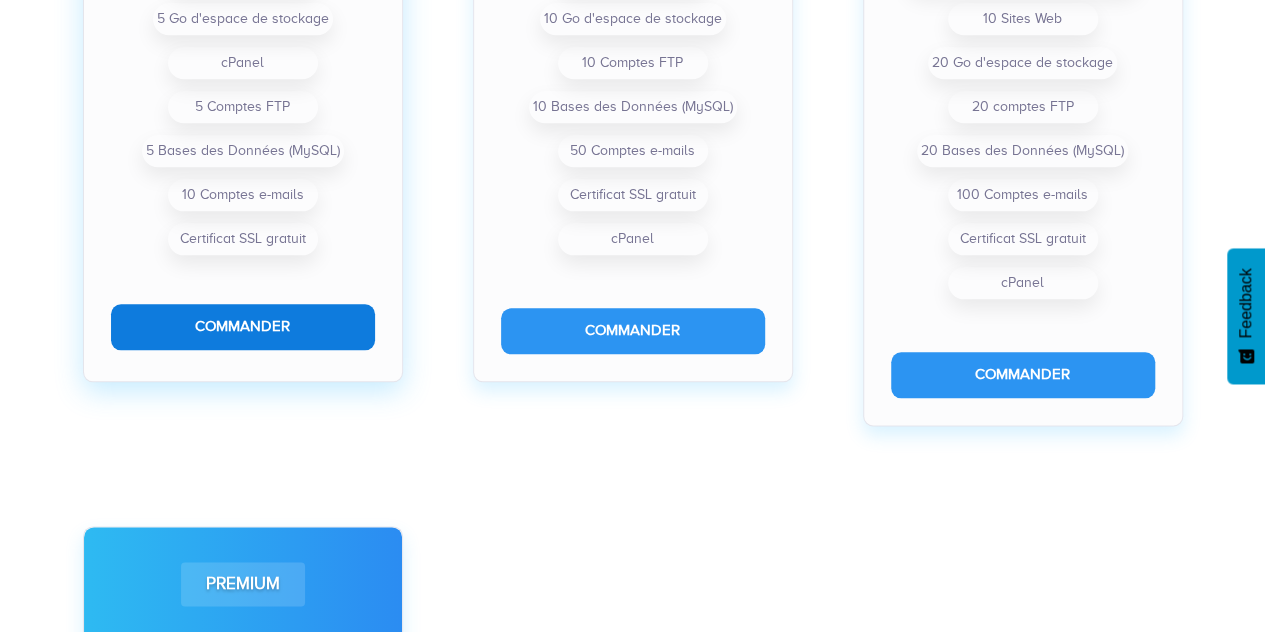 click on "Commander" at bounding box center [243, 326] 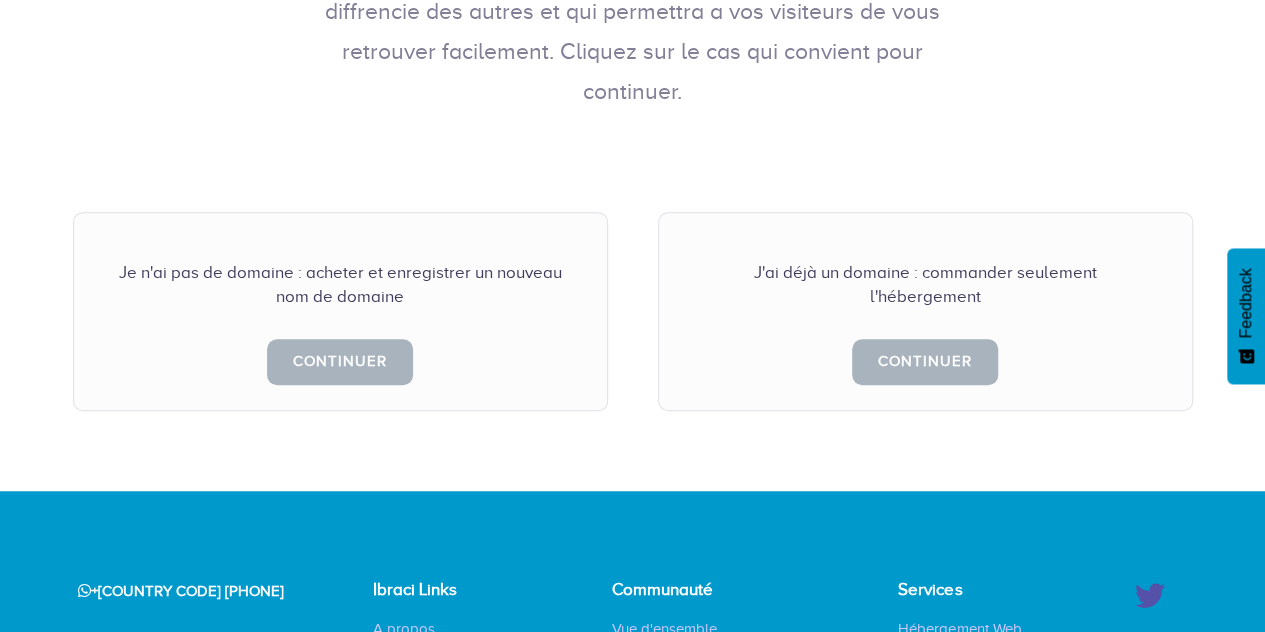 scroll, scrollTop: 490, scrollLeft: 0, axis: vertical 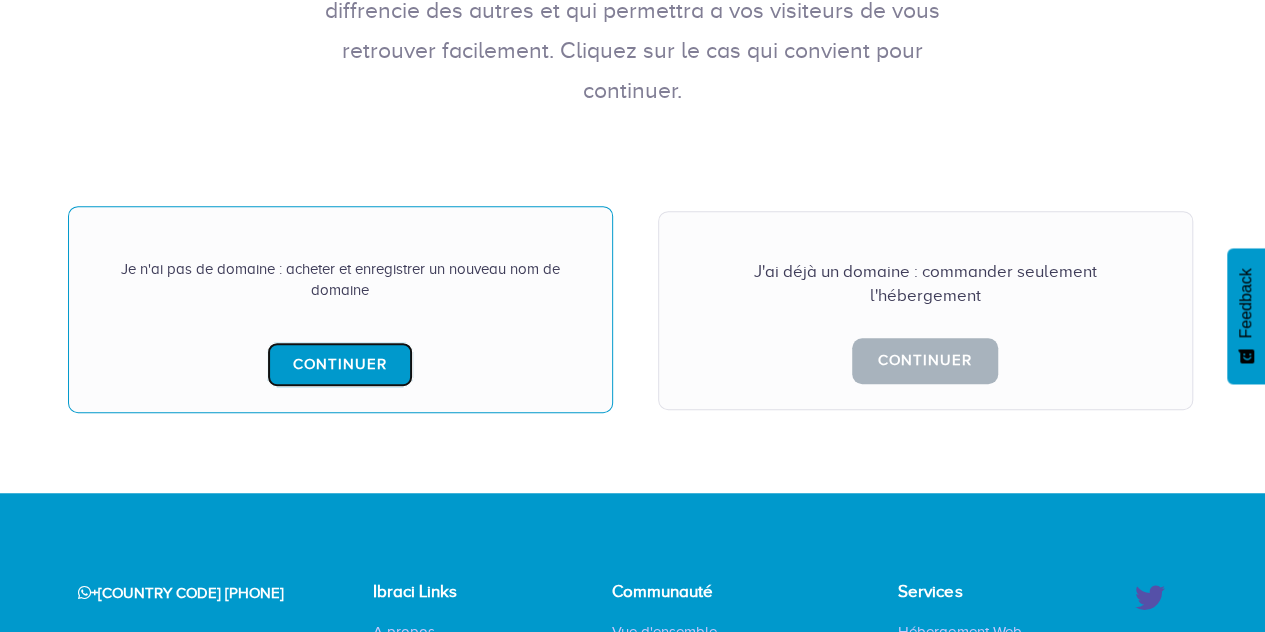 click on "Continuer" at bounding box center [340, 364] 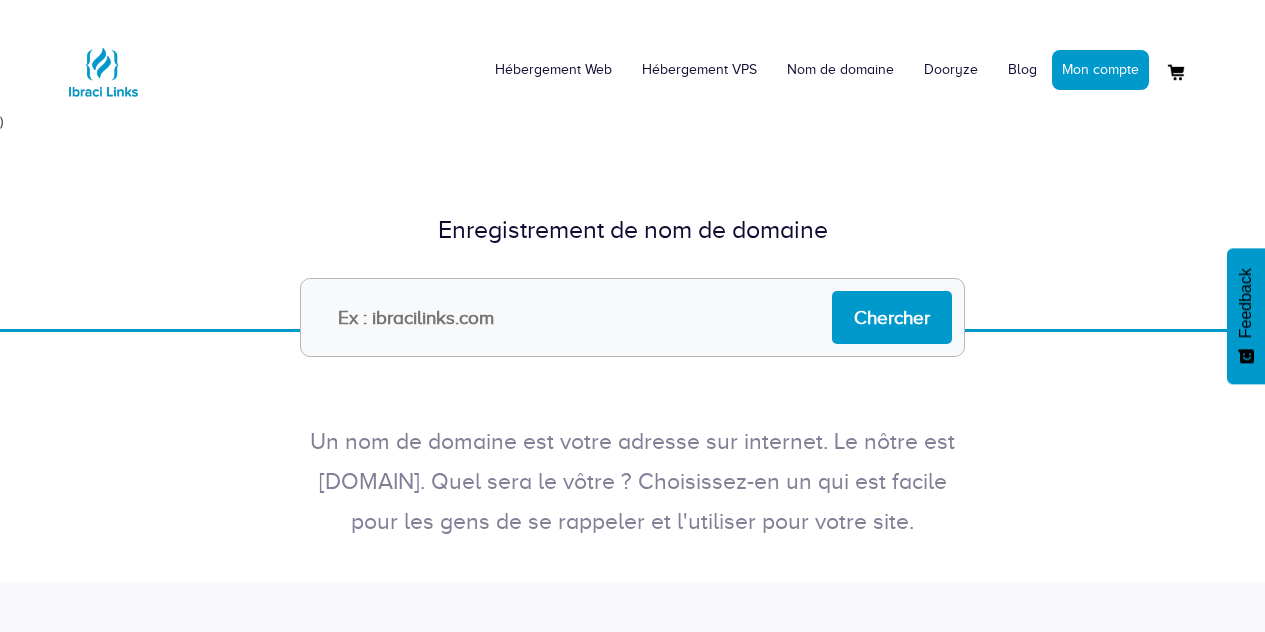 scroll, scrollTop: 0, scrollLeft: 0, axis: both 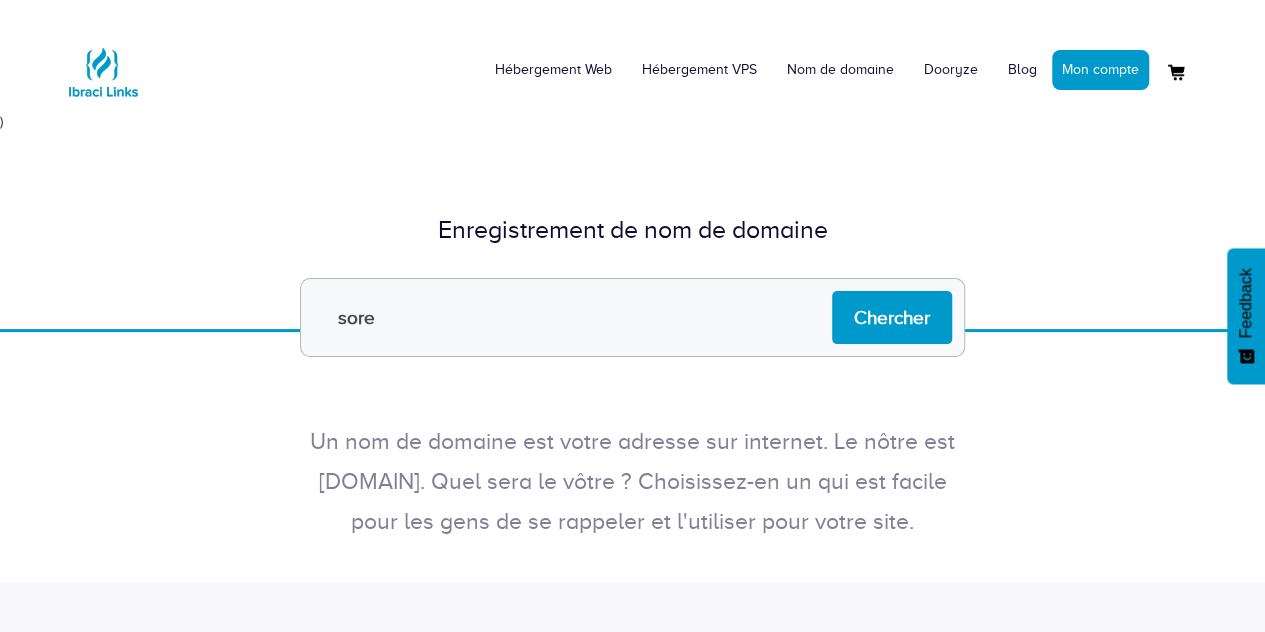 type on "[DOMAIN]" 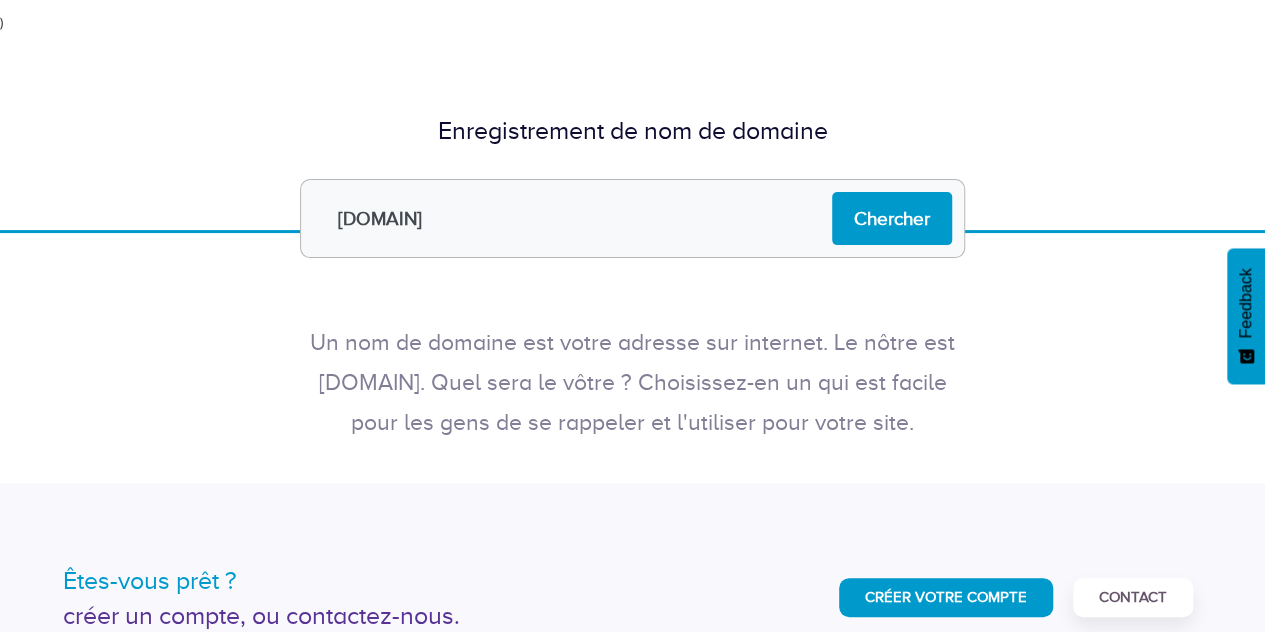 scroll, scrollTop: 97, scrollLeft: 0, axis: vertical 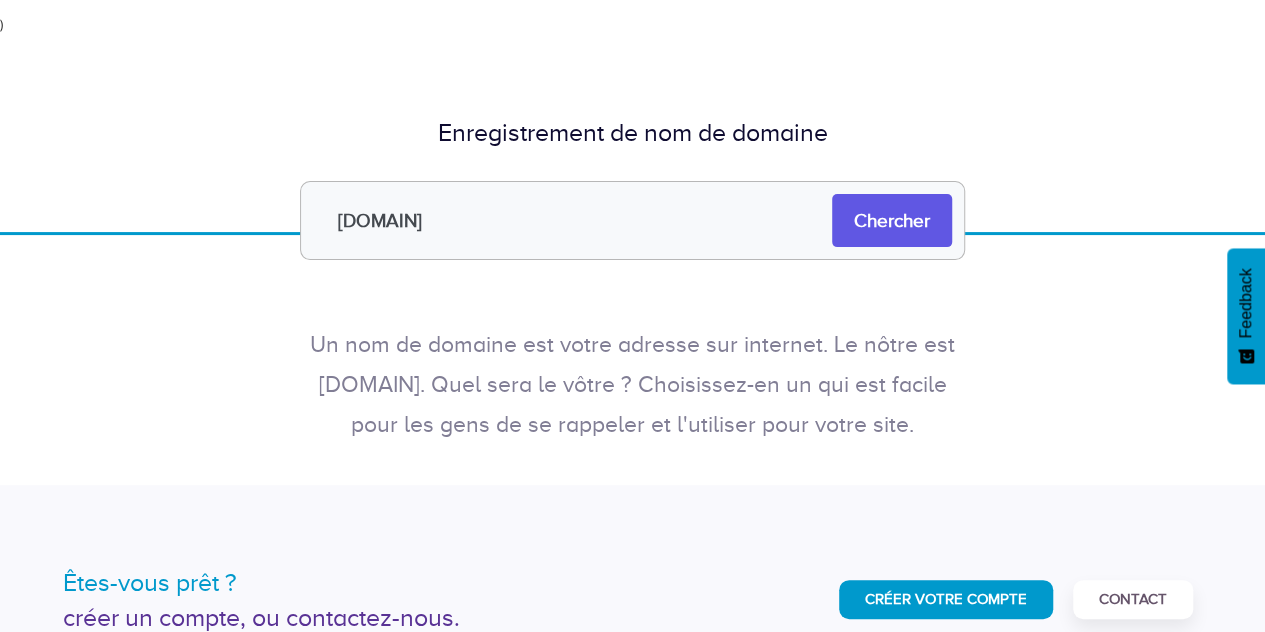 click on "Chercher" at bounding box center (892, 220) 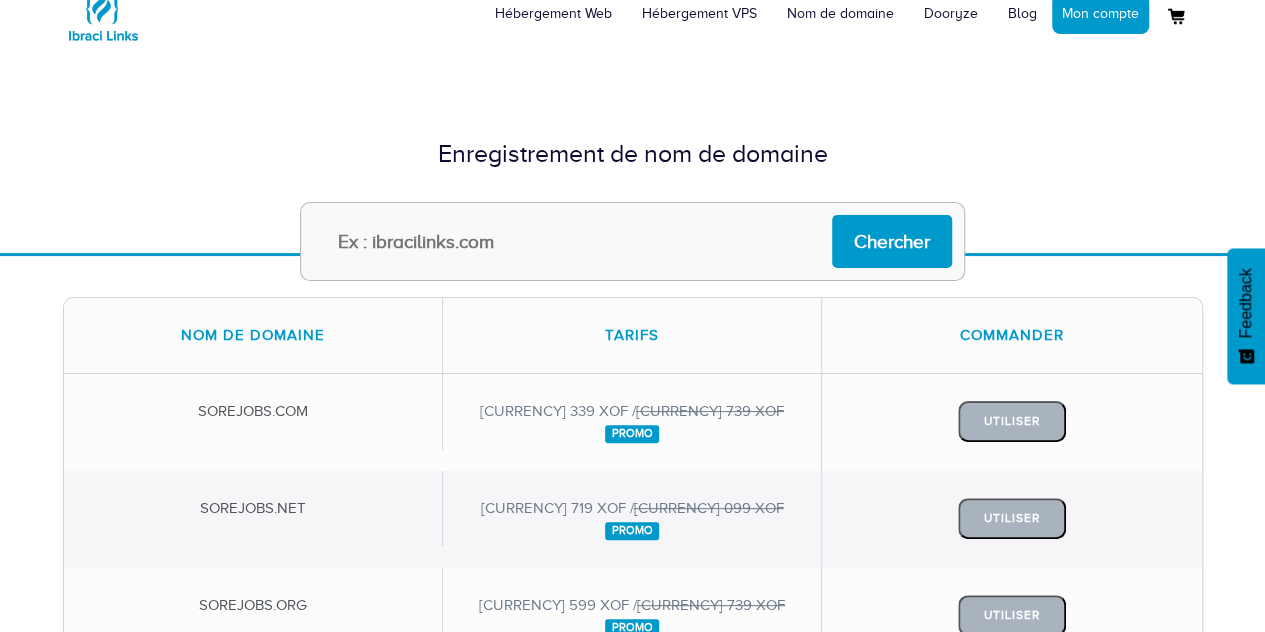 scroll, scrollTop: 0, scrollLeft: 0, axis: both 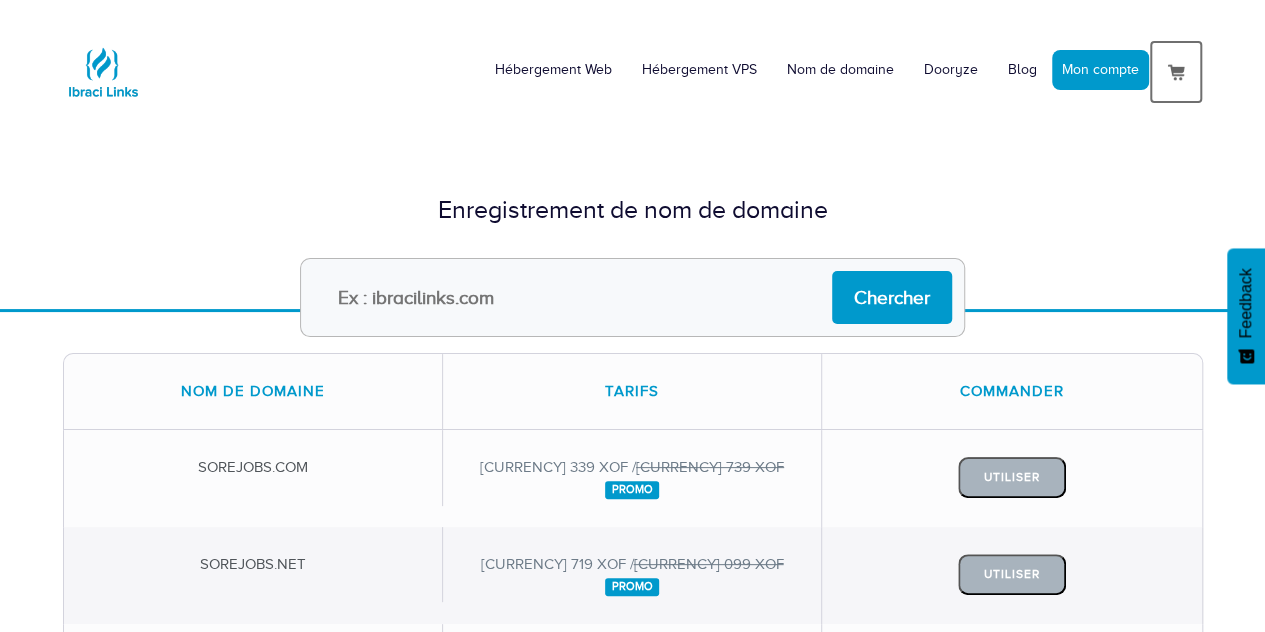 click at bounding box center (1176, 72) 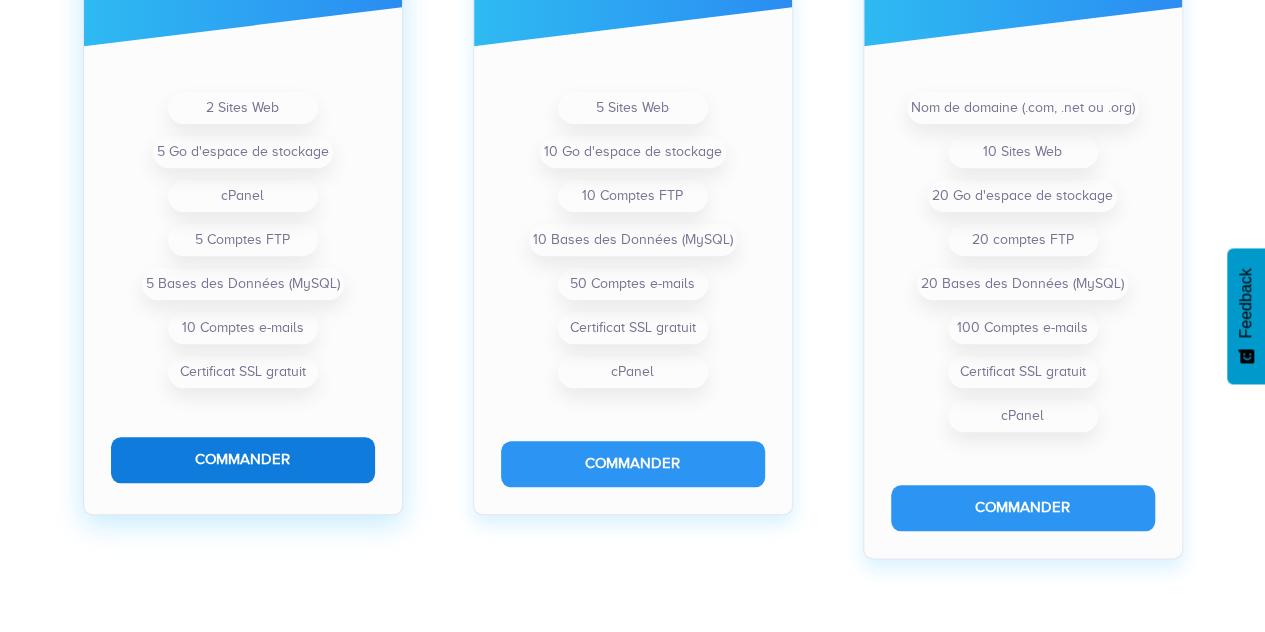 scroll, scrollTop: 878, scrollLeft: 0, axis: vertical 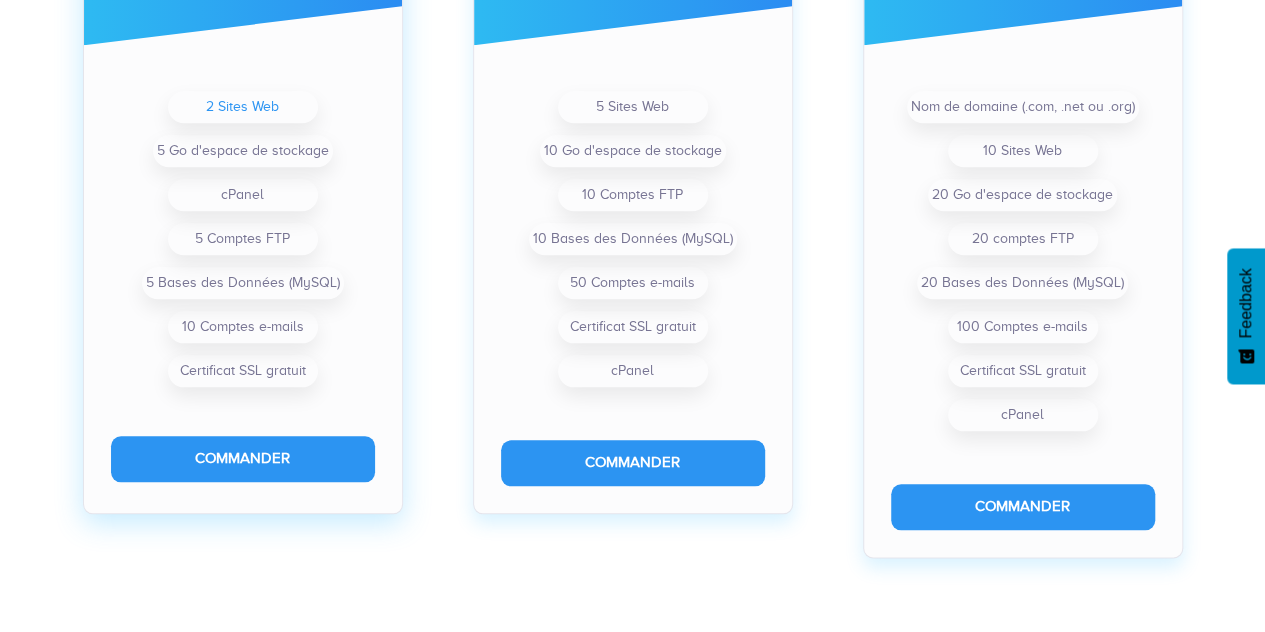 click on "2 Sites Web" at bounding box center [243, 107] 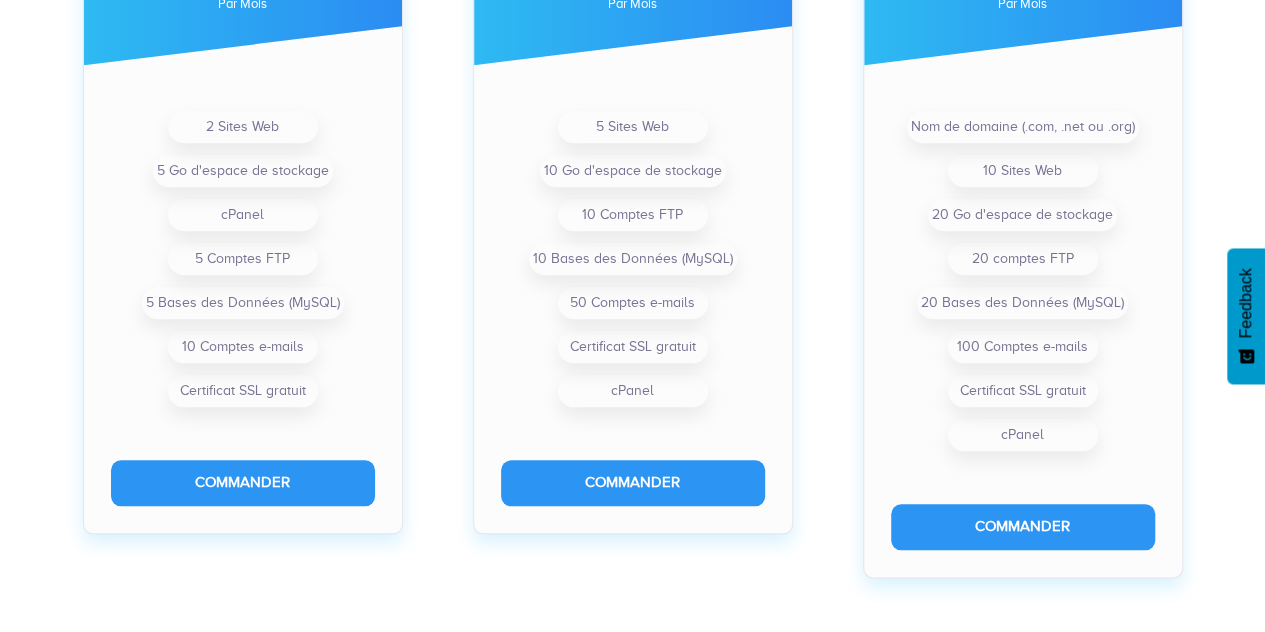 scroll, scrollTop: 861, scrollLeft: 0, axis: vertical 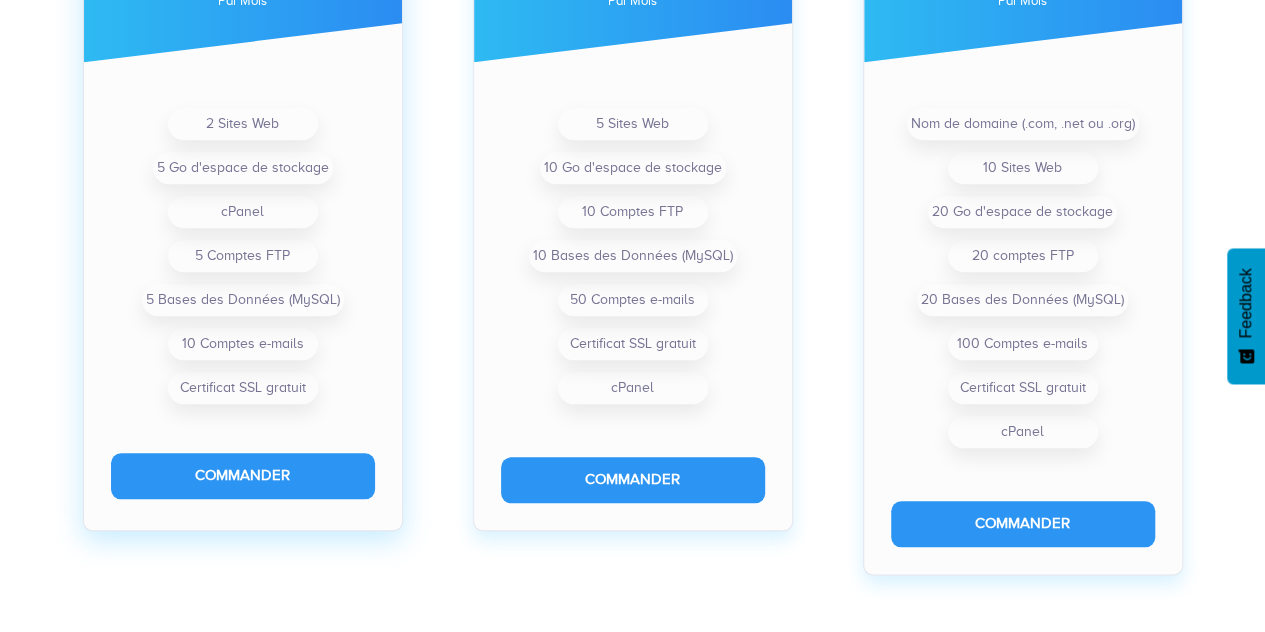 click on "Starter
490 XOF
par mois
2 Sites Web
5 Go d'espace de stockage
cPanel
5 Comptes FTP 5 Bases des Données (MySQL) 10 Comptes e-mails Commander" at bounding box center (243, 190) 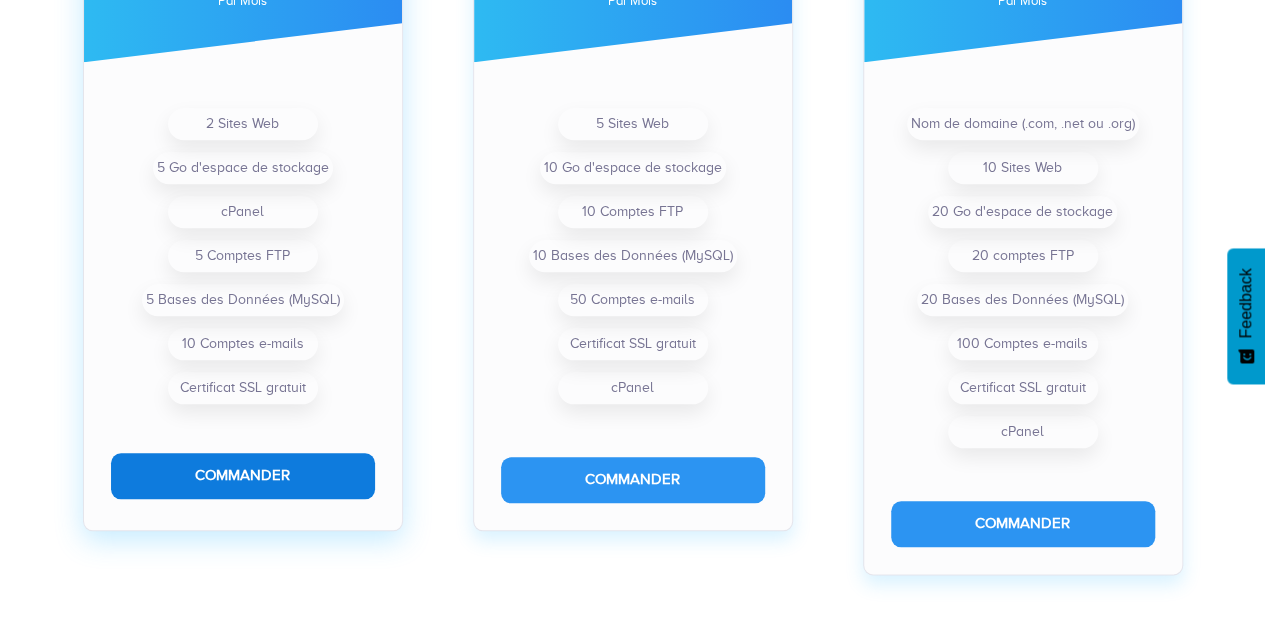 click on "Commander" at bounding box center [243, 475] 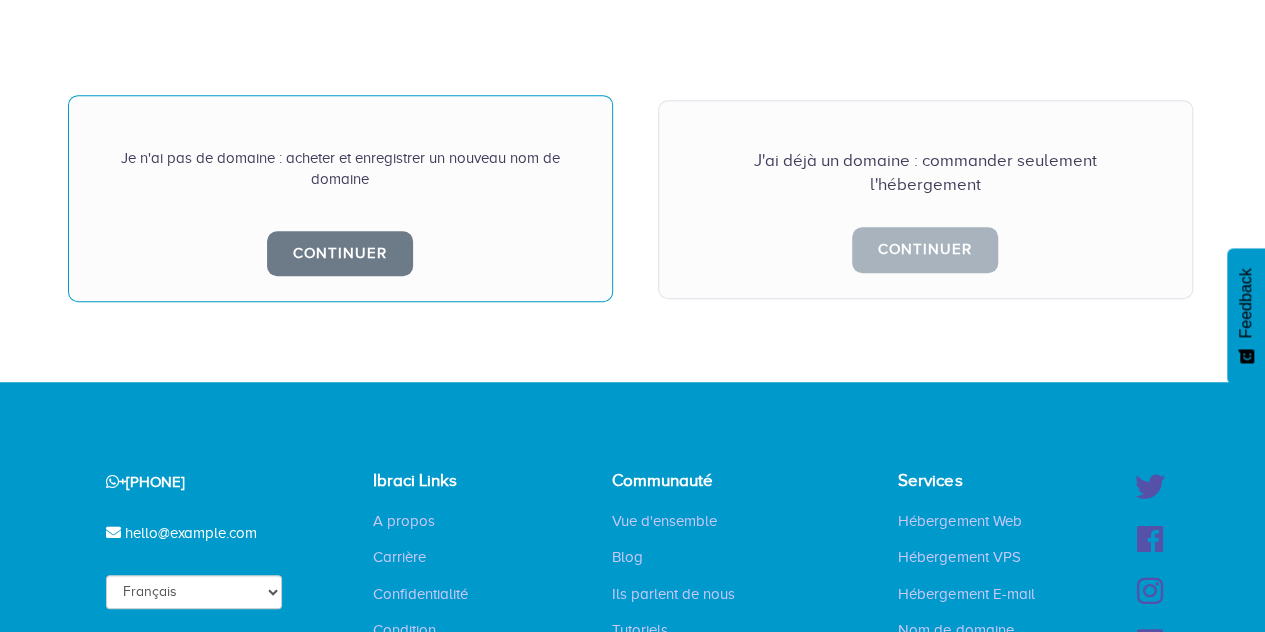 scroll, scrollTop: 602, scrollLeft: 0, axis: vertical 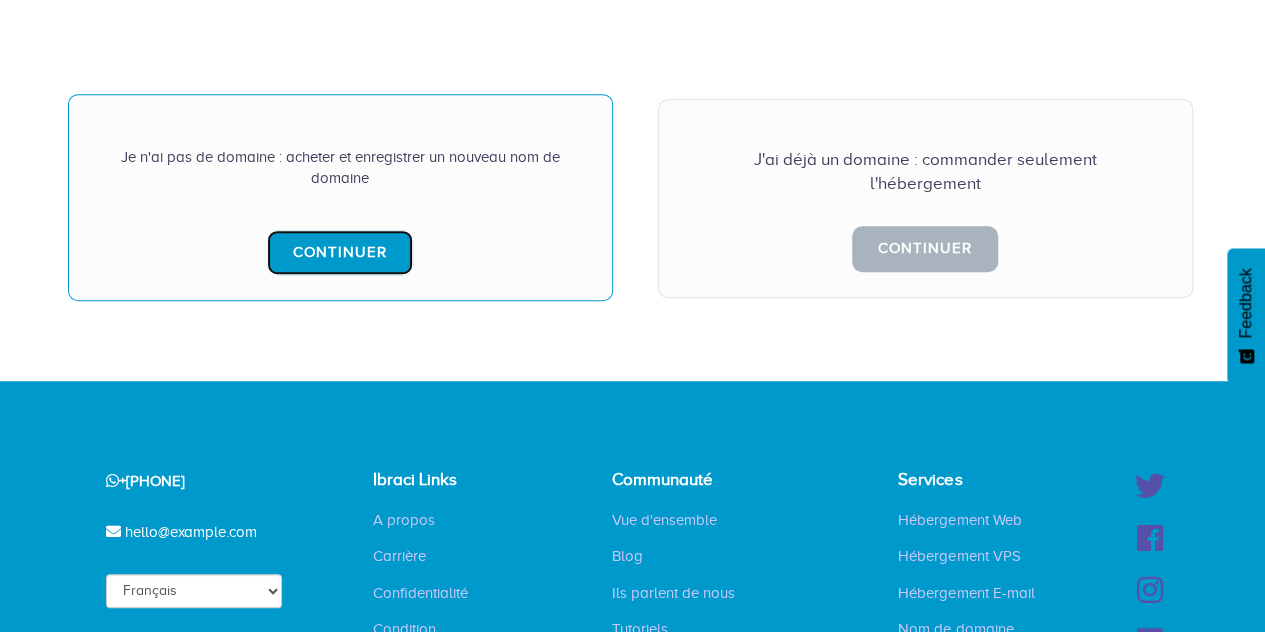 click on "Continuer" at bounding box center [340, 252] 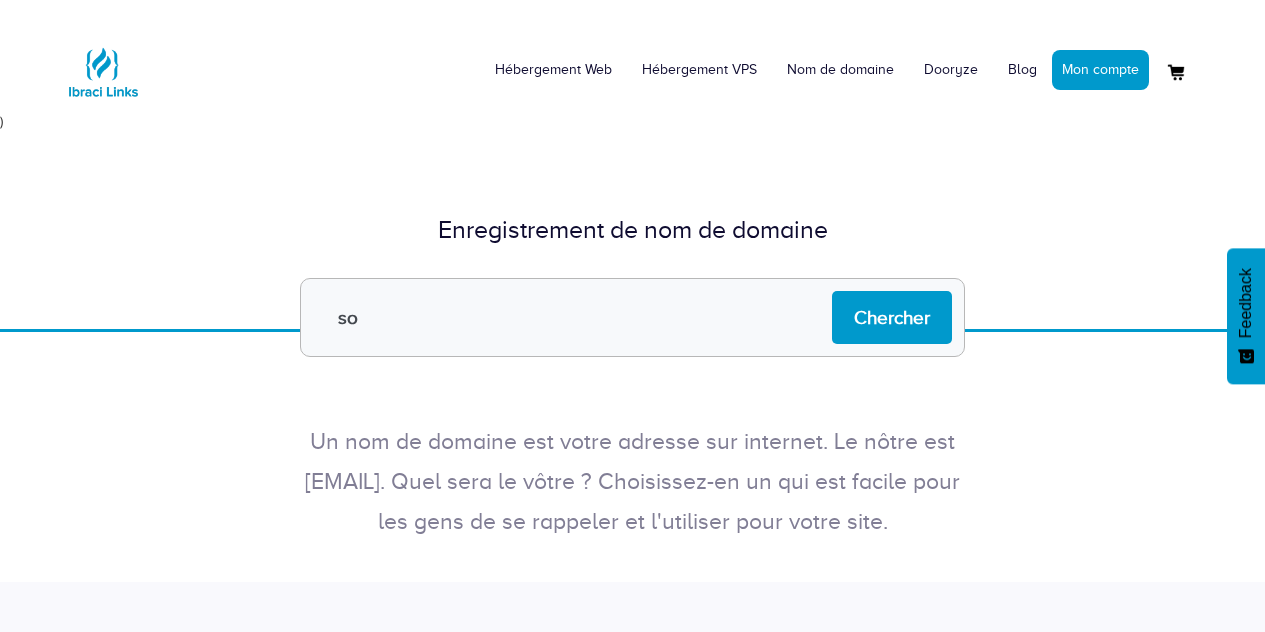 scroll, scrollTop: 0, scrollLeft: 0, axis: both 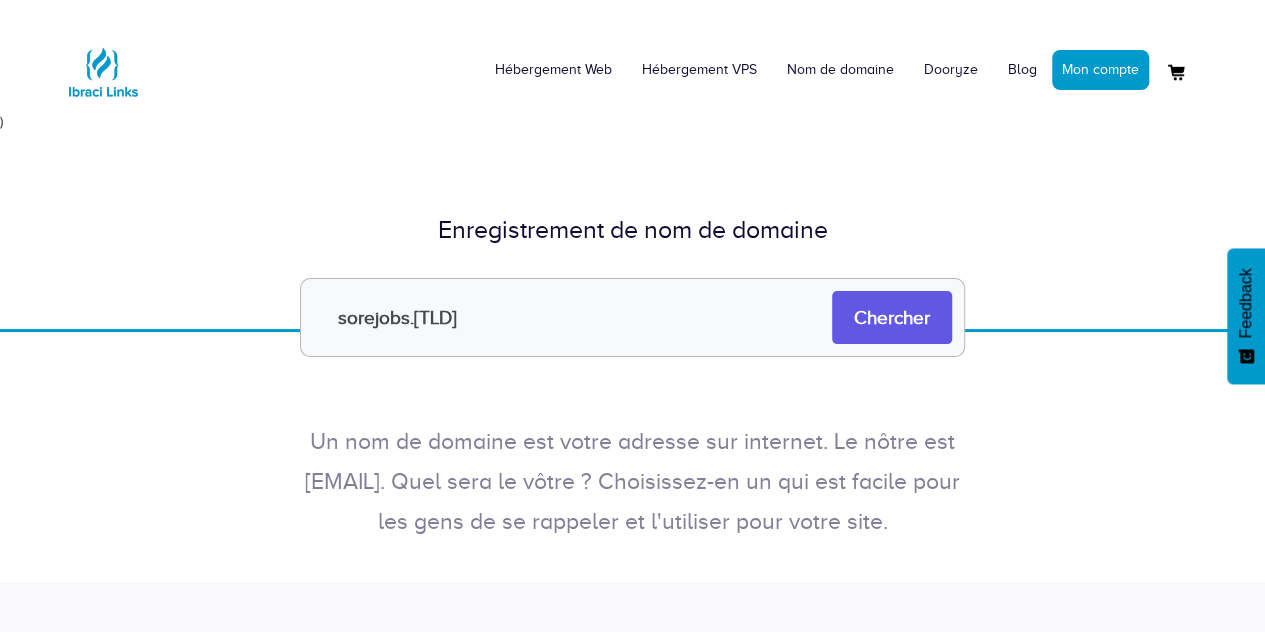 type on "sorejobs.[TLD]" 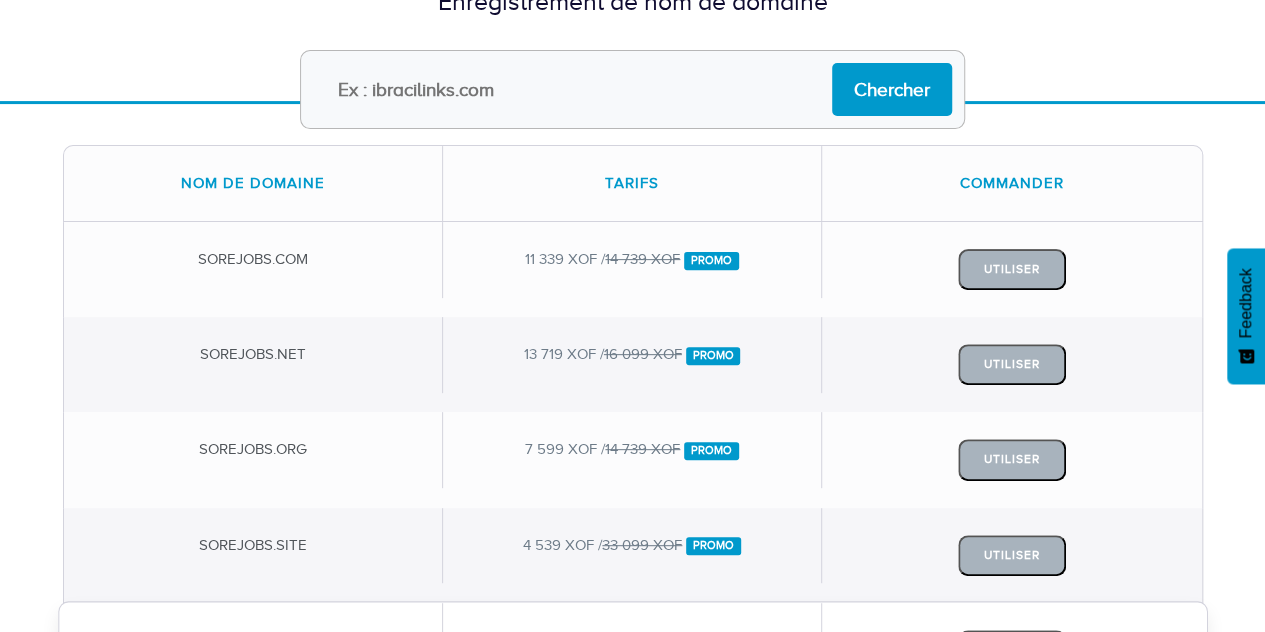 scroll, scrollTop: 205, scrollLeft: 0, axis: vertical 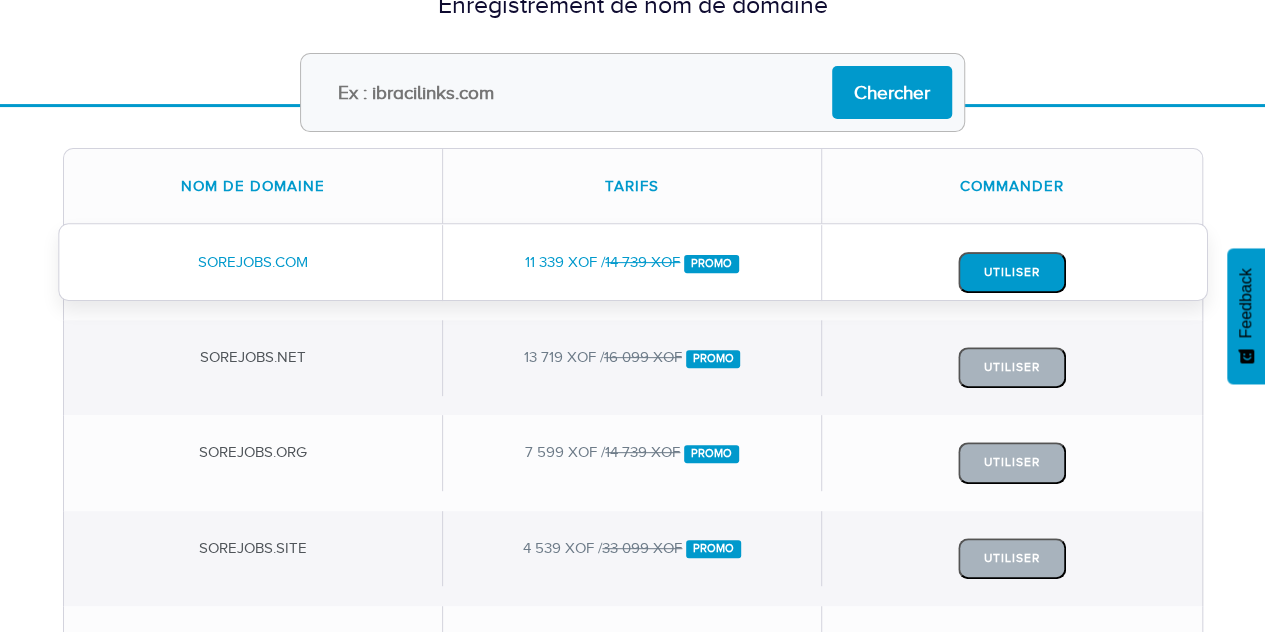 click on "Utiliser" at bounding box center (1012, 272) 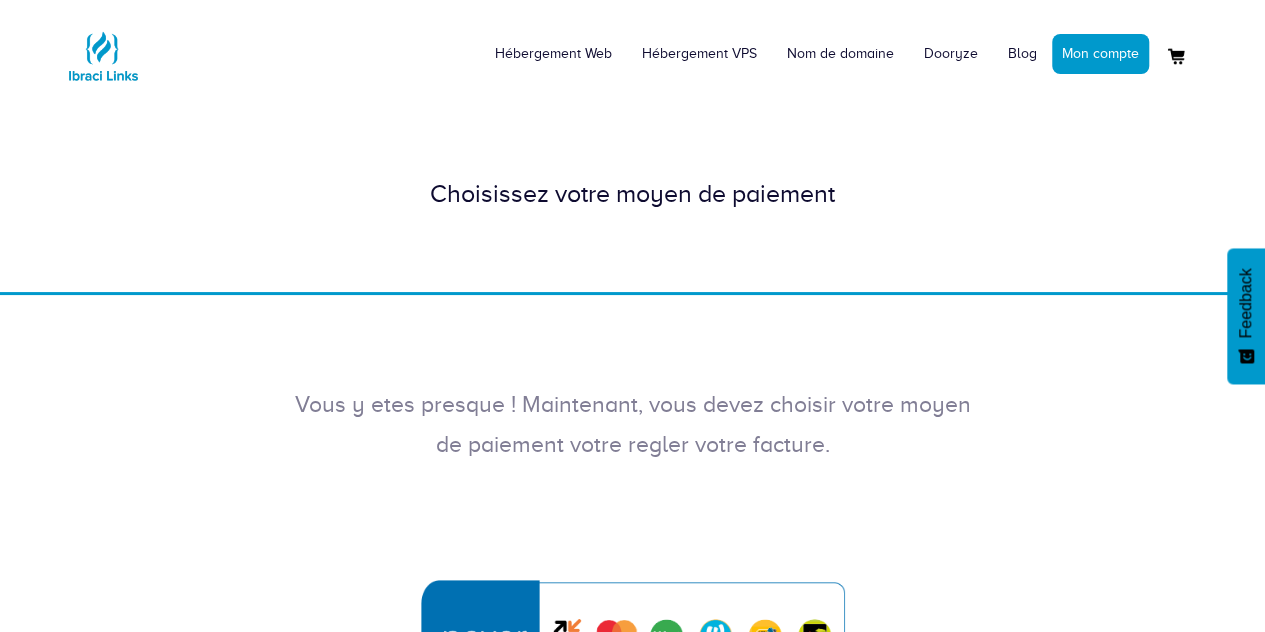 scroll, scrollTop: 0, scrollLeft: 0, axis: both 